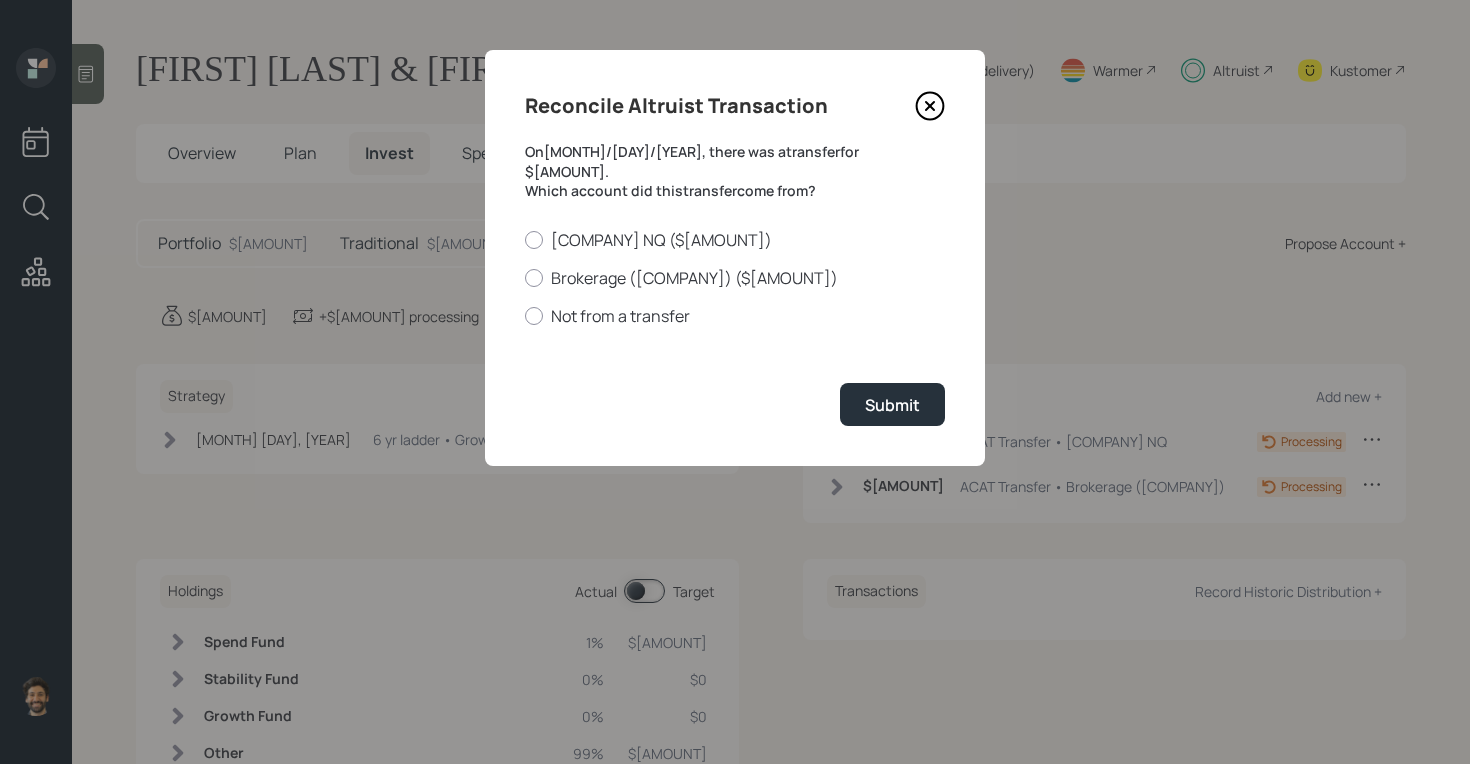 scroll, scrollTop: 0, scrollLeft: 0, axis: both 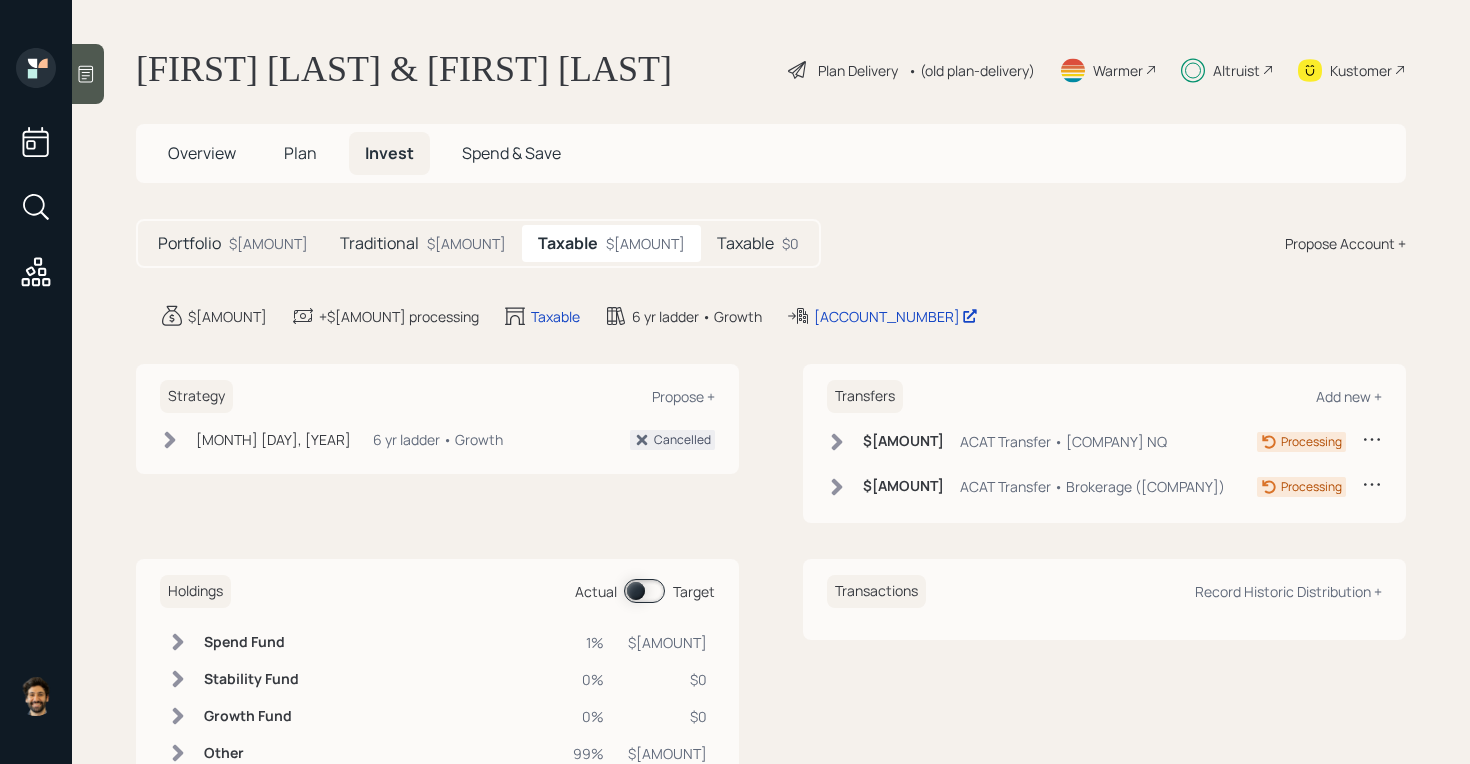 click on "Taxable $[AMOUNT]" at bounding box center [758, 243] 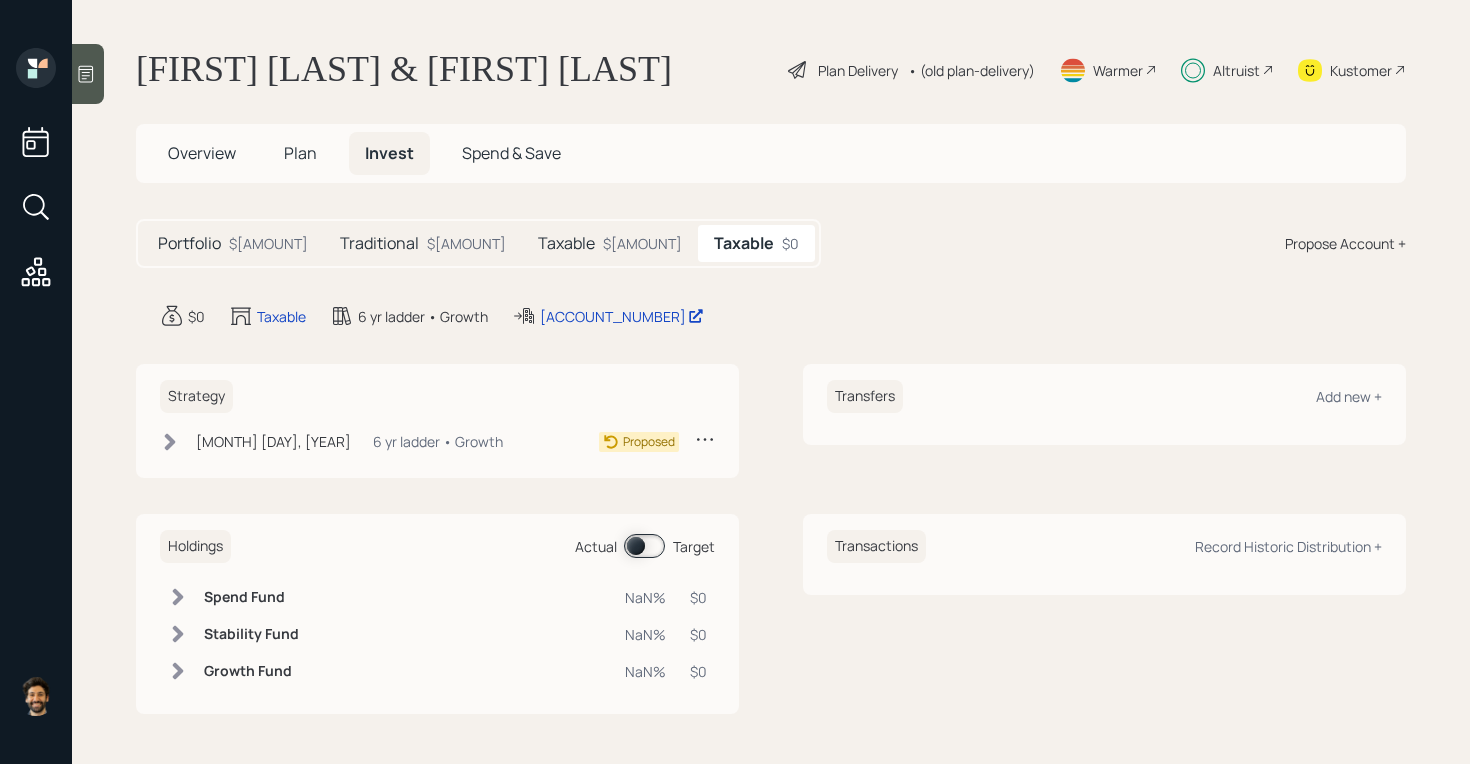 click on "Portfolio" at bounding box center (189, 243) 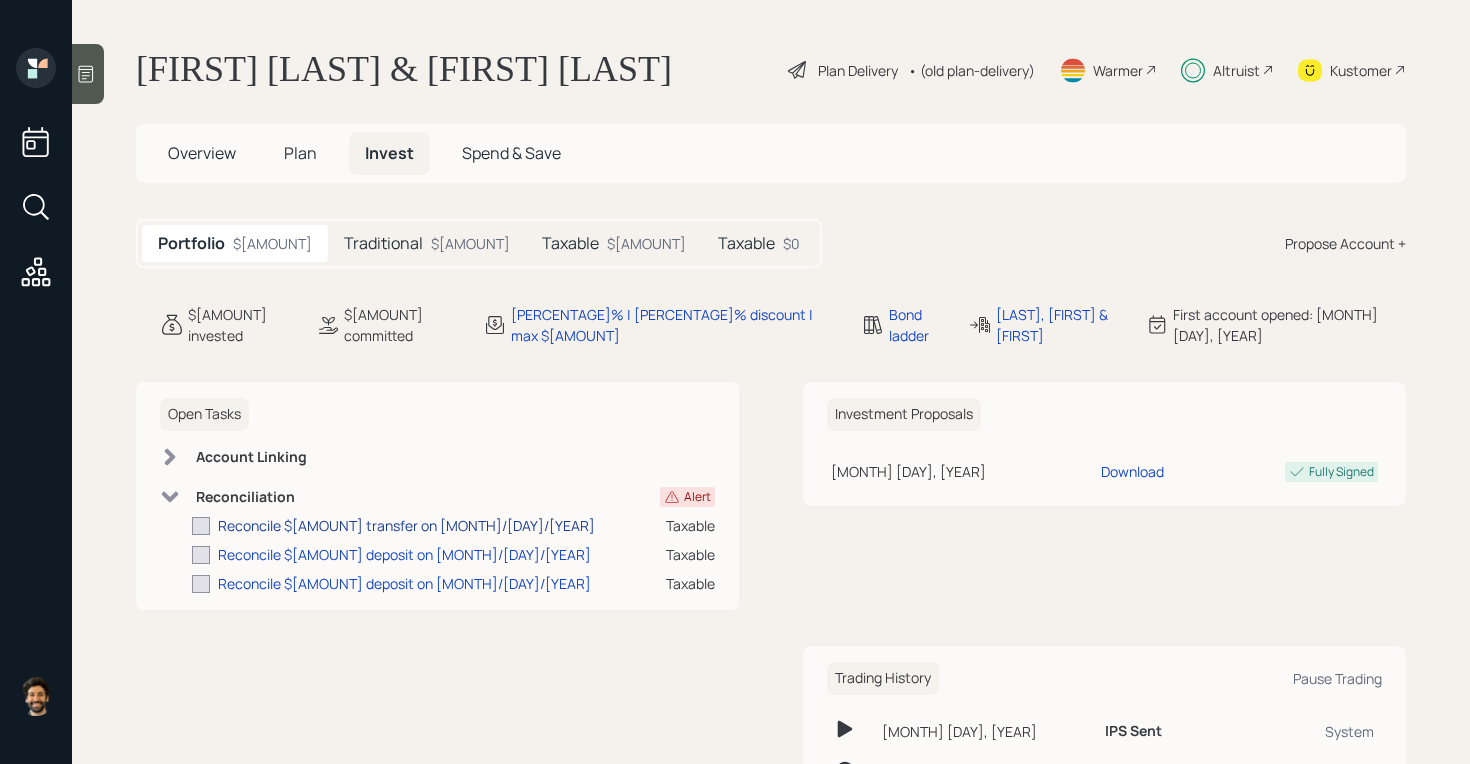 click on "Reconcile $[AMOUNT] transfer on [MONTH]/[DAY]/[YEAR]" at bounding box center (406, 525) 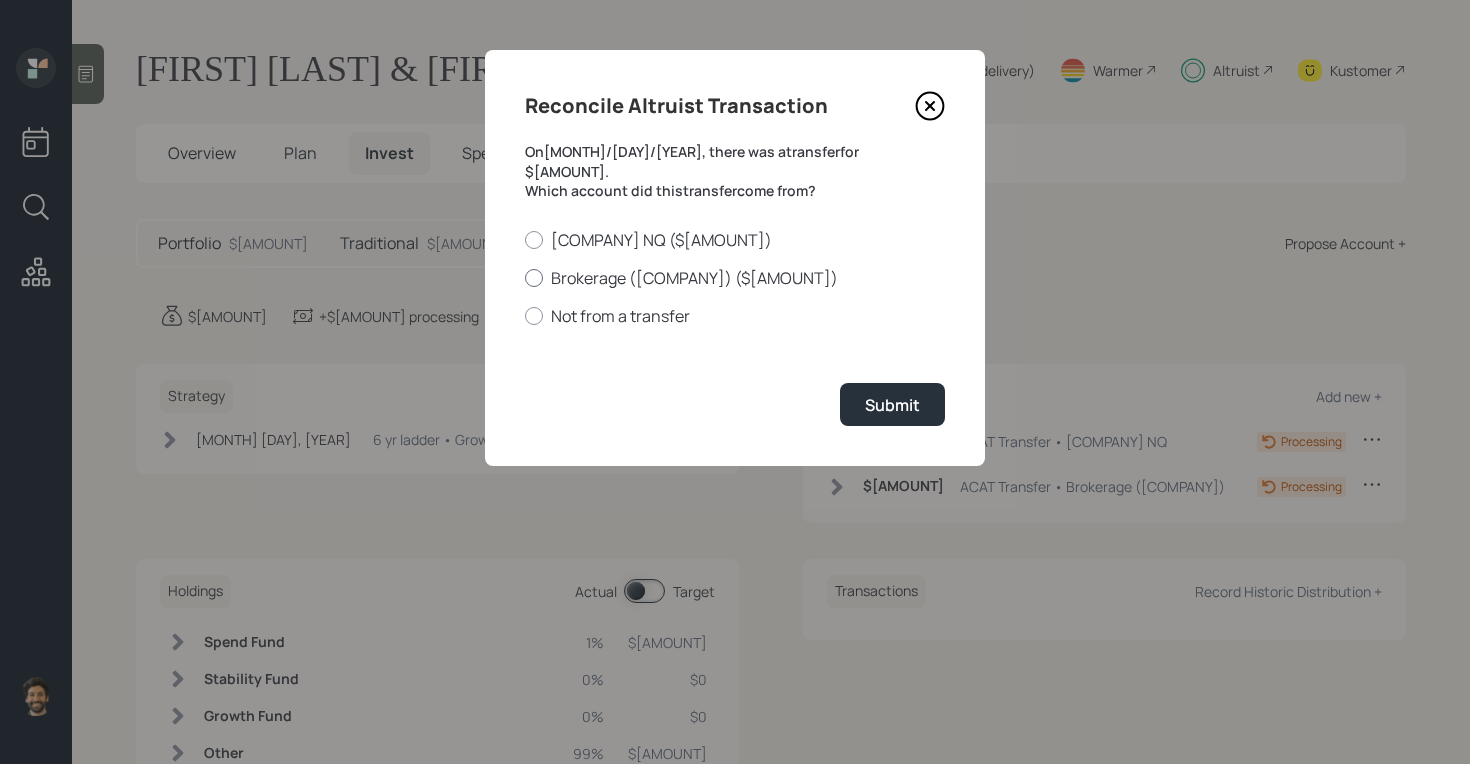 click on "Brokerage ([COMPANY]) ($[AMOUNT])" at bounding box center [735, 278] 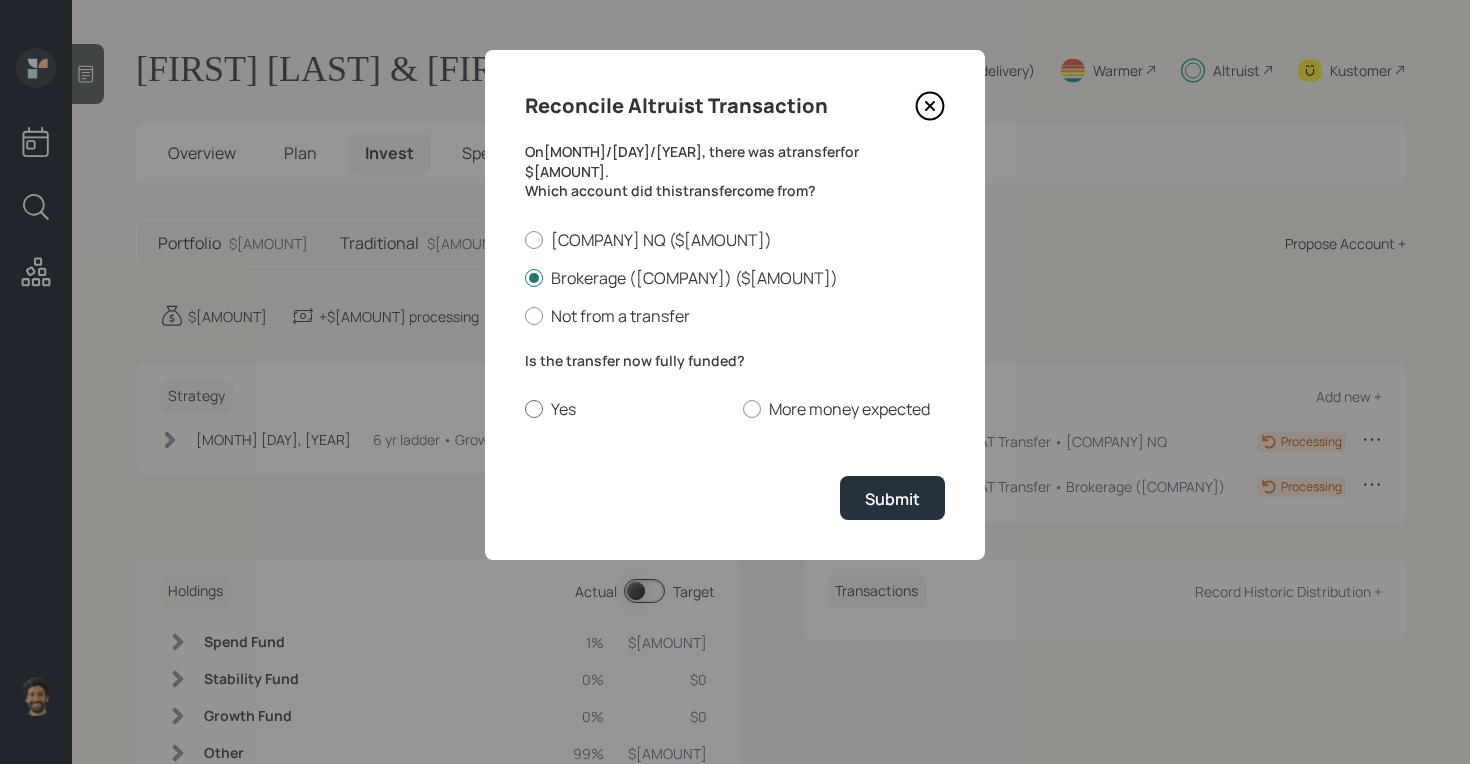 click on "Yes" at bounding box center (626, 409) 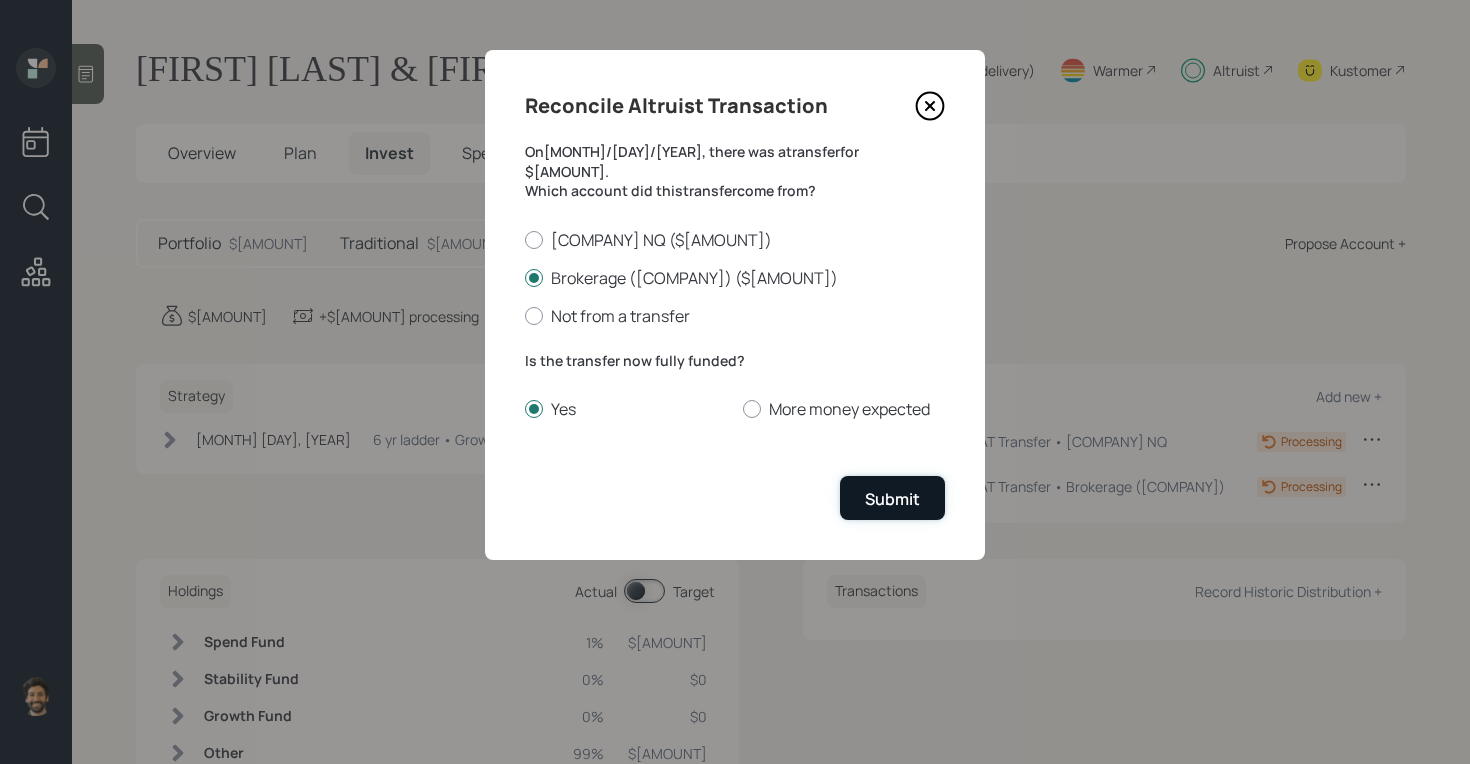 click on "Submit" at bounding box center (892, 499) 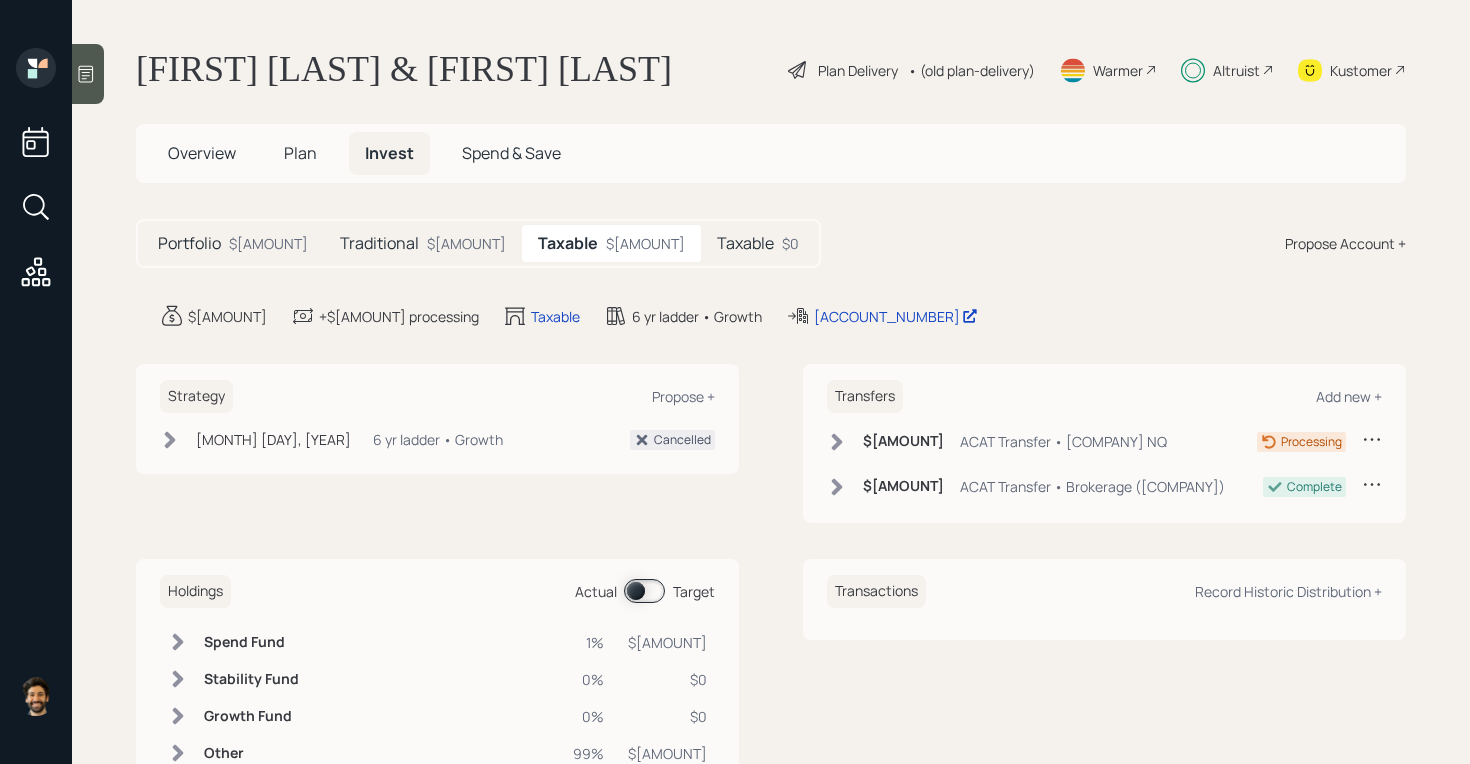 click on "$[AMOUNT]" at bounding box center [268, 243] 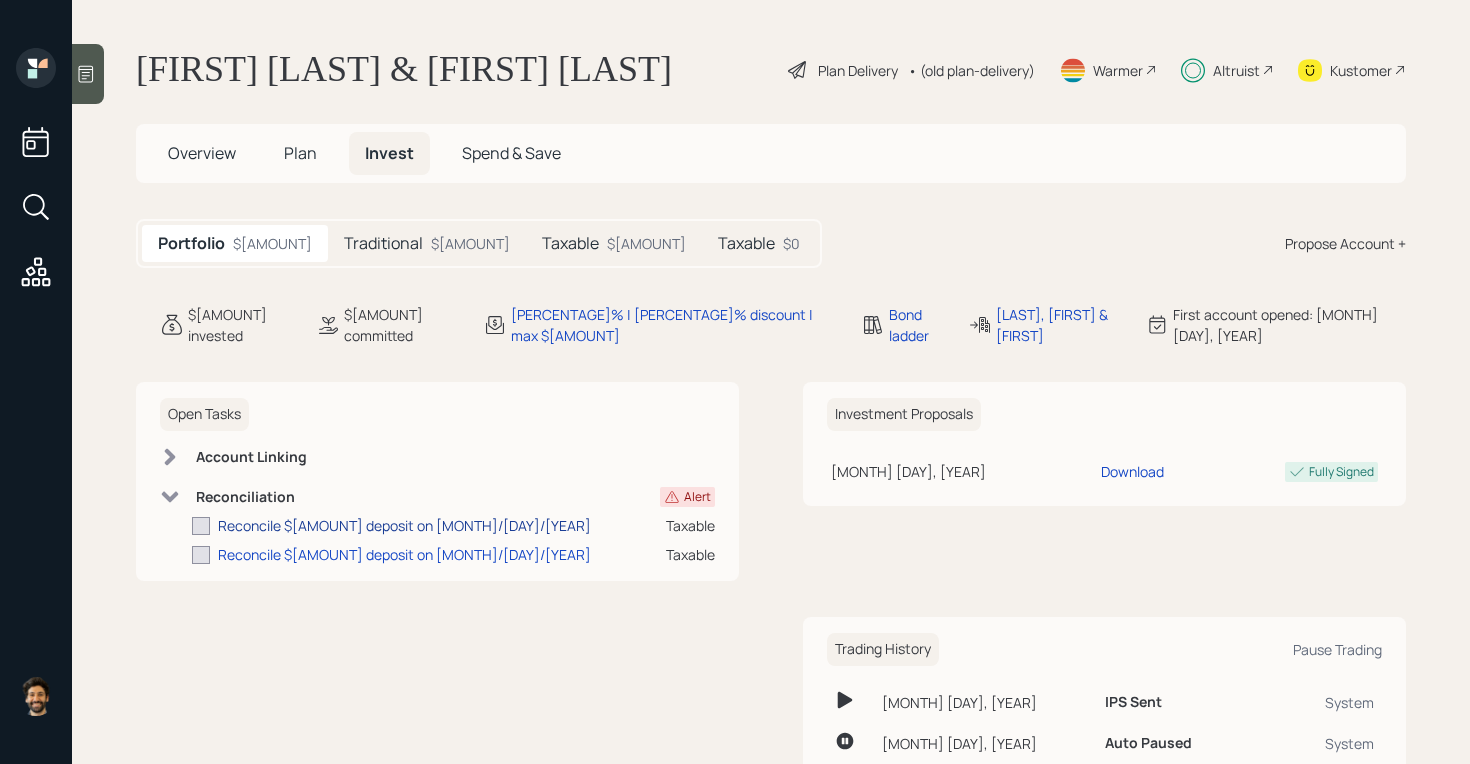 click on "Reconcile $[AMOUNT] deposit on [MONTH]/[DAY]/[YEAR]" at bounding box center [404, 525] 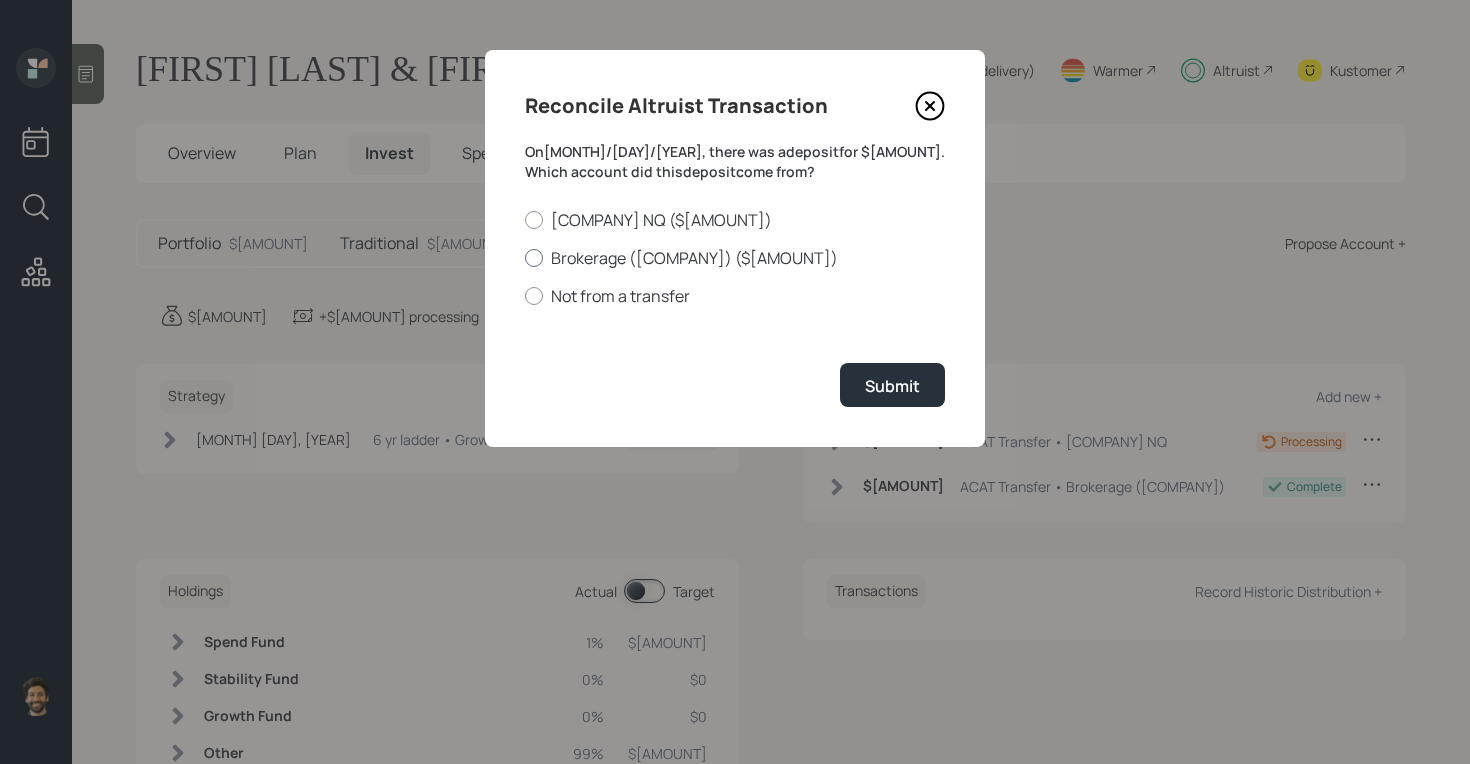 click on "Brokerage ([COMPANY]) ($[AMOUNT])" at bounding box center (735, 258) 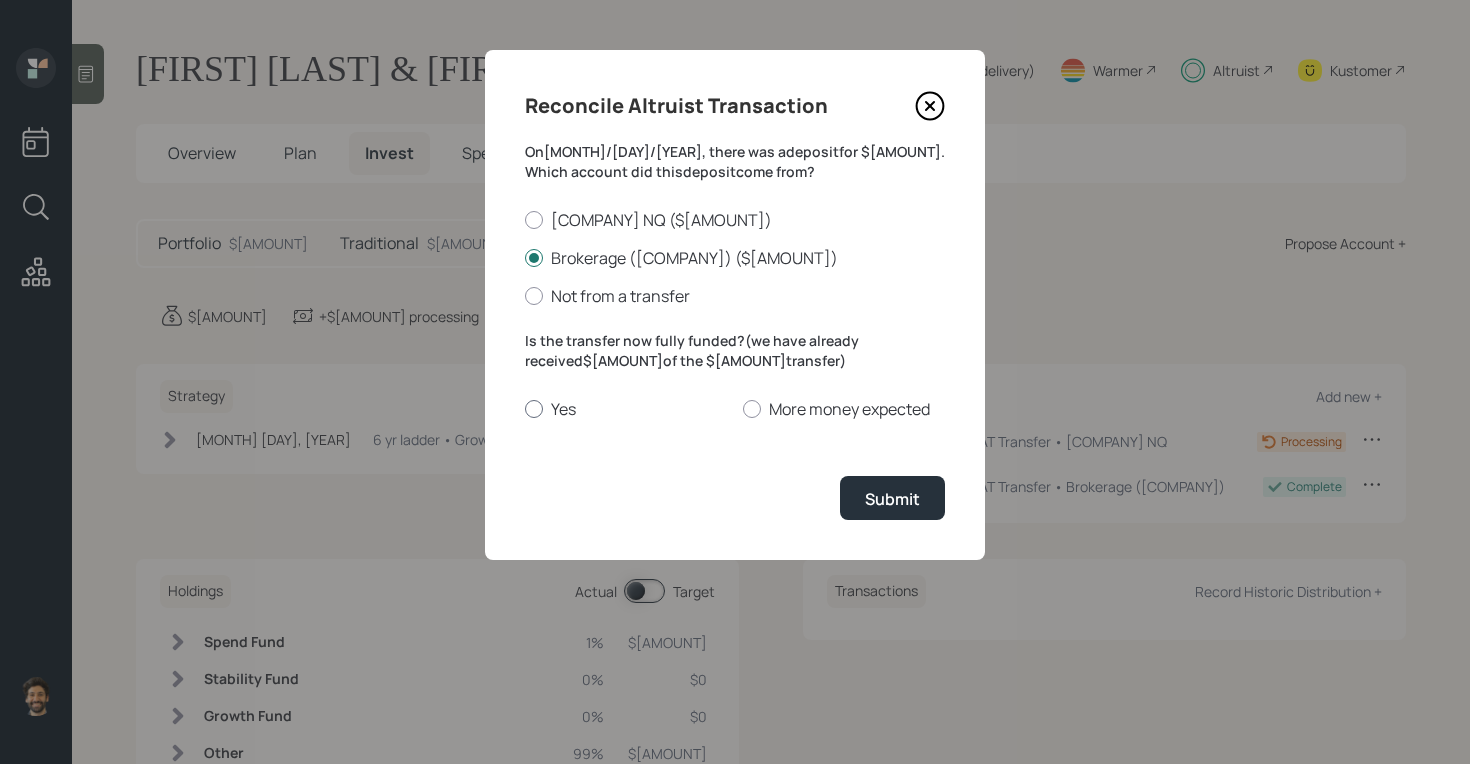 click on "Yes" at bounding box center (626, 409) 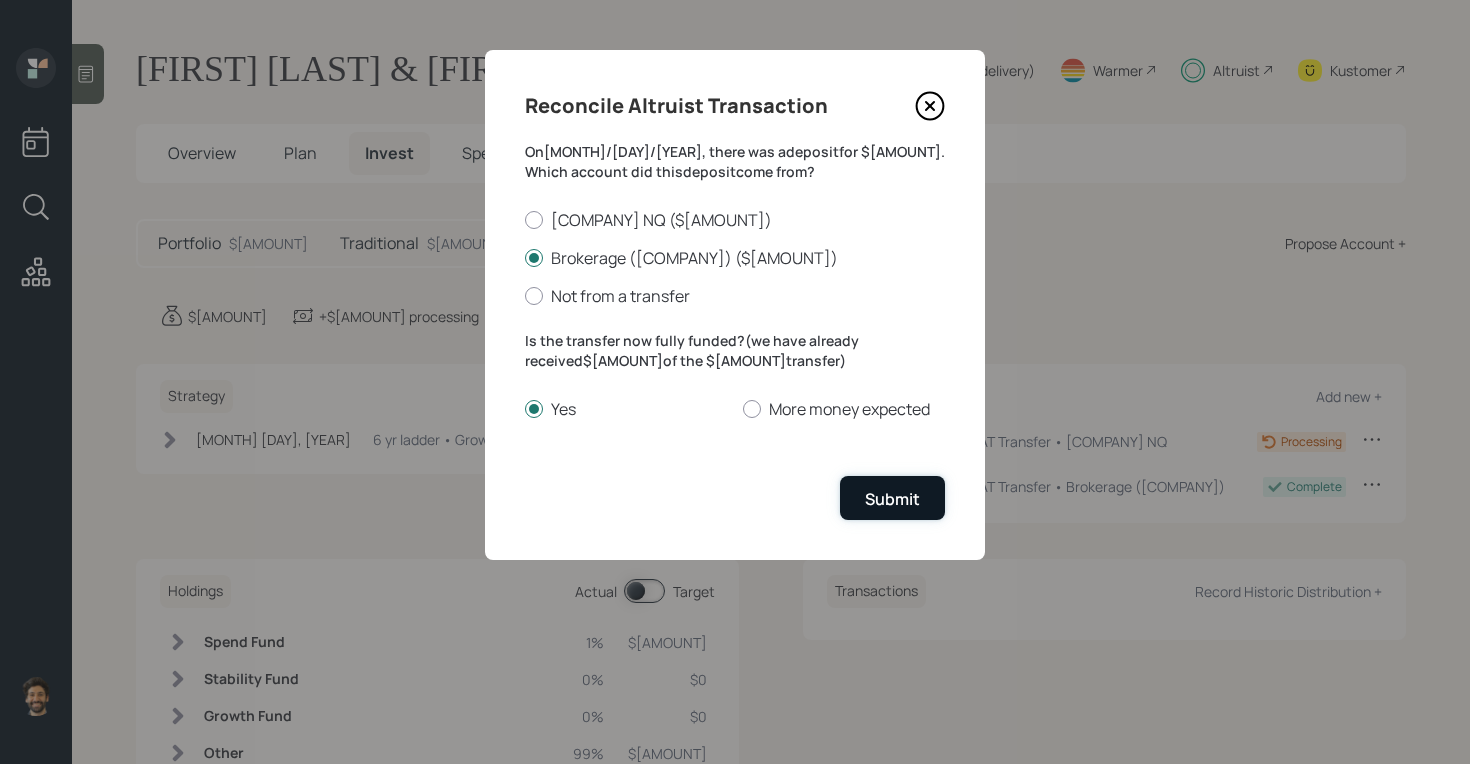 click on "Submit" at bounding box center (892, 499) 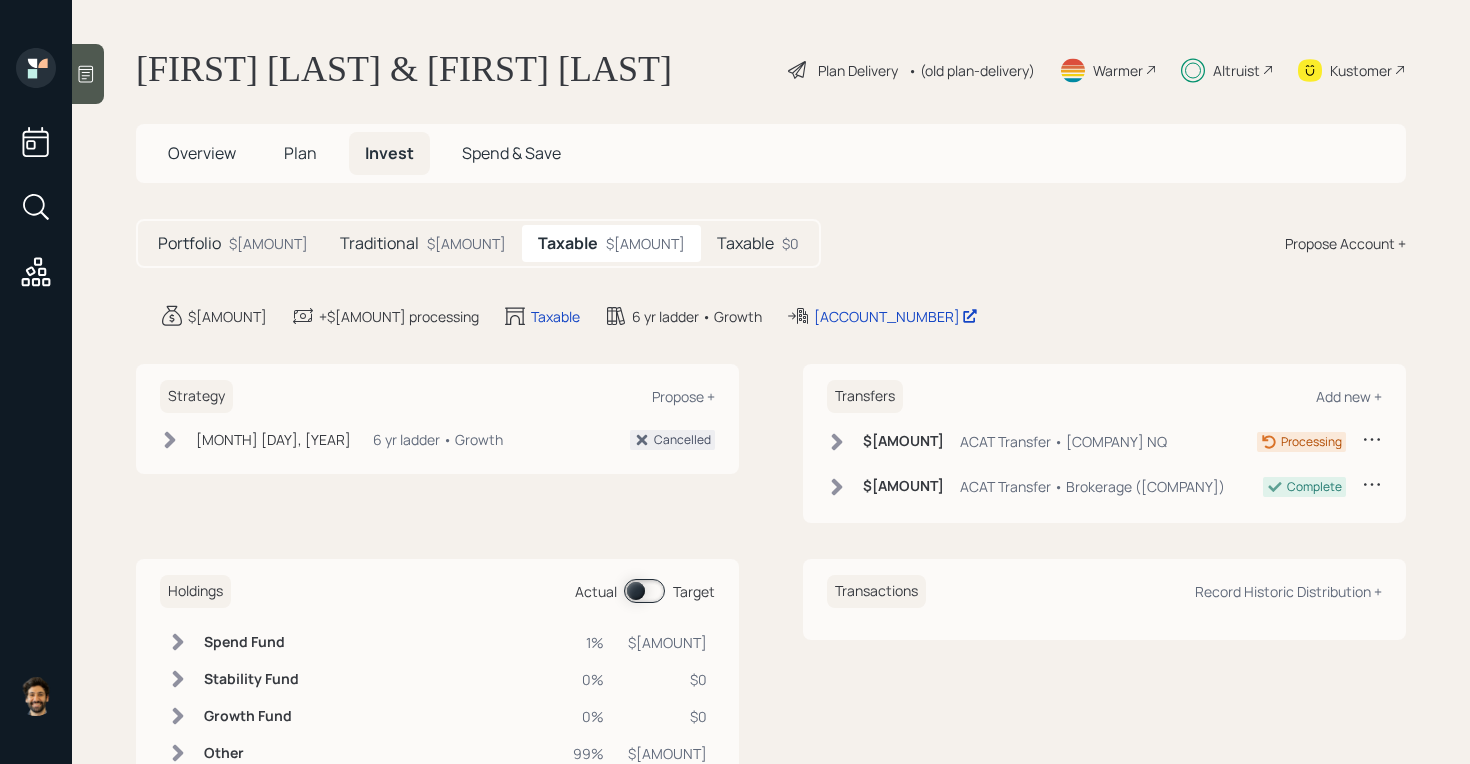 click on "Portfolio $[AMOUNT]" at bounding box center (233, 243) 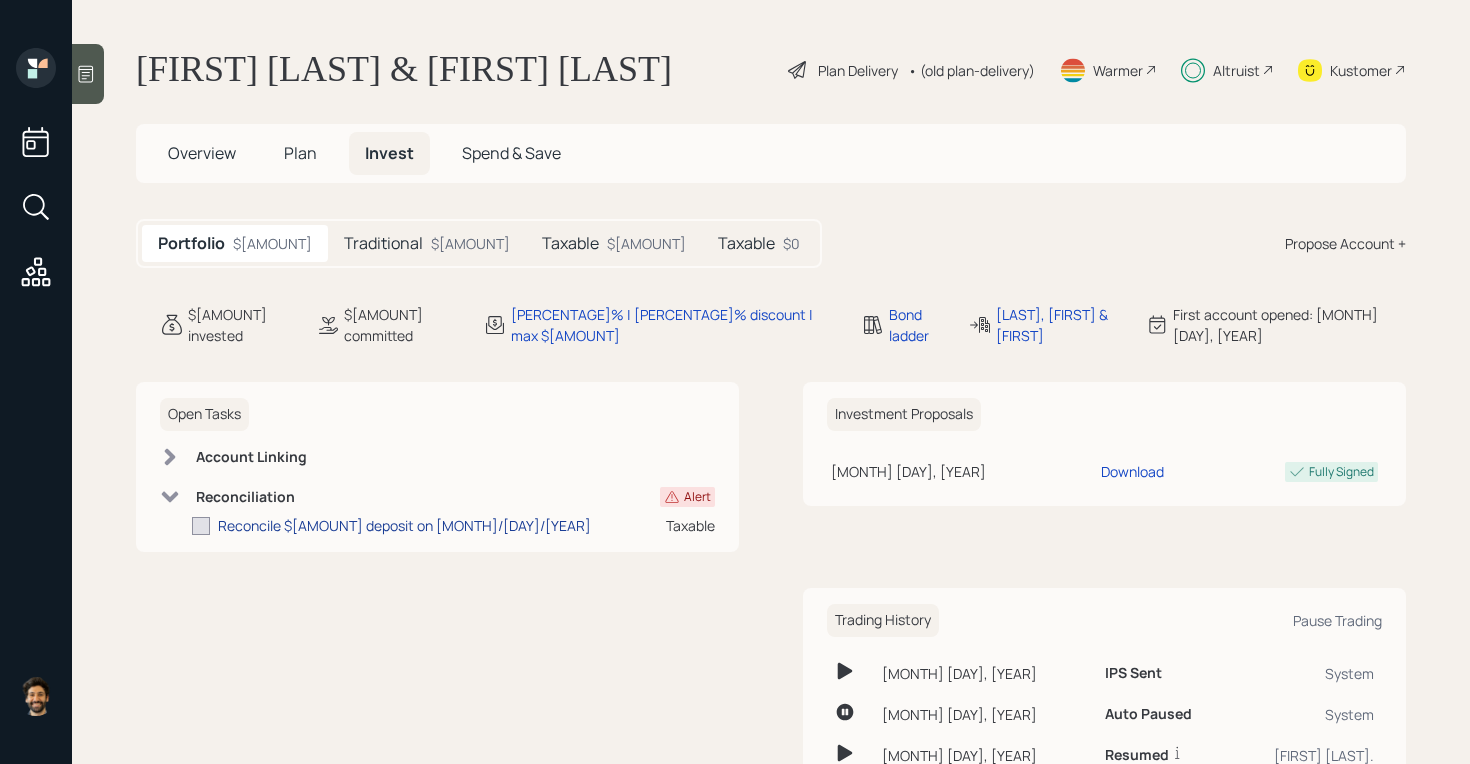 click on "Reconcile $[AMOUNT] deposit on [MONTH]/[DAY]/[YEAR]" at bounding box center (404, 525) 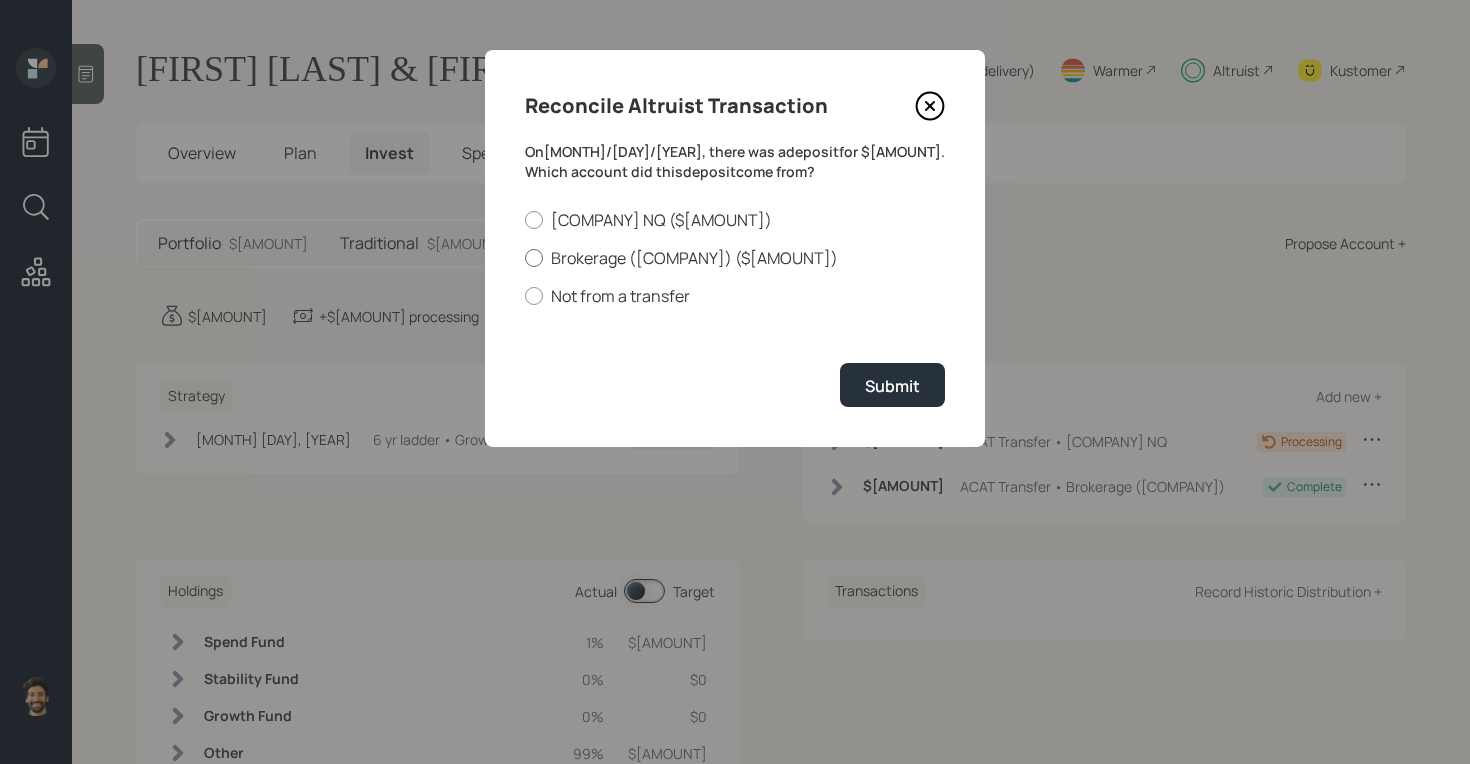 click on "Brokerage ([COMPANY]) ($[AMOUNT])" at bounding box center [735, 258] 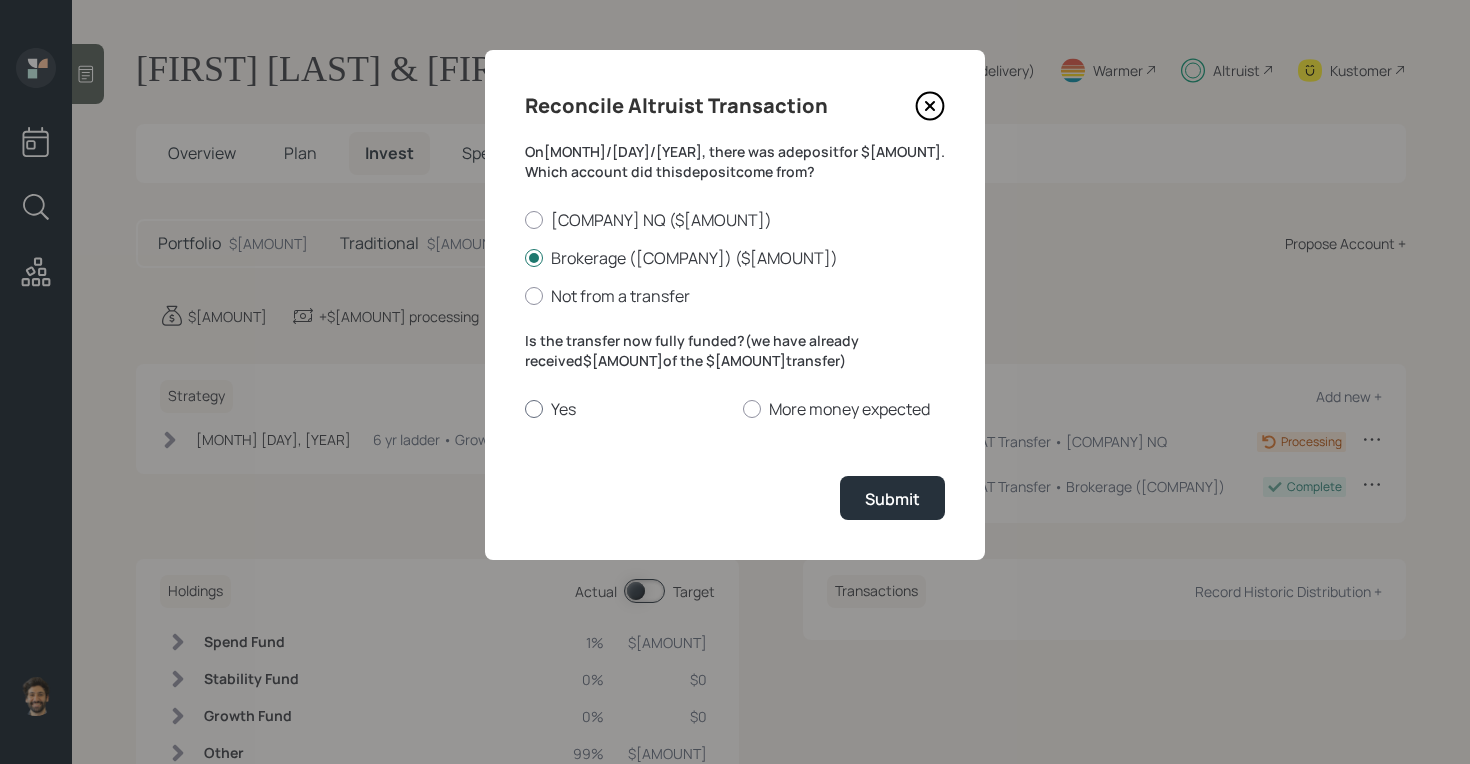 click on "Yes" at bounding box center (626, 409) 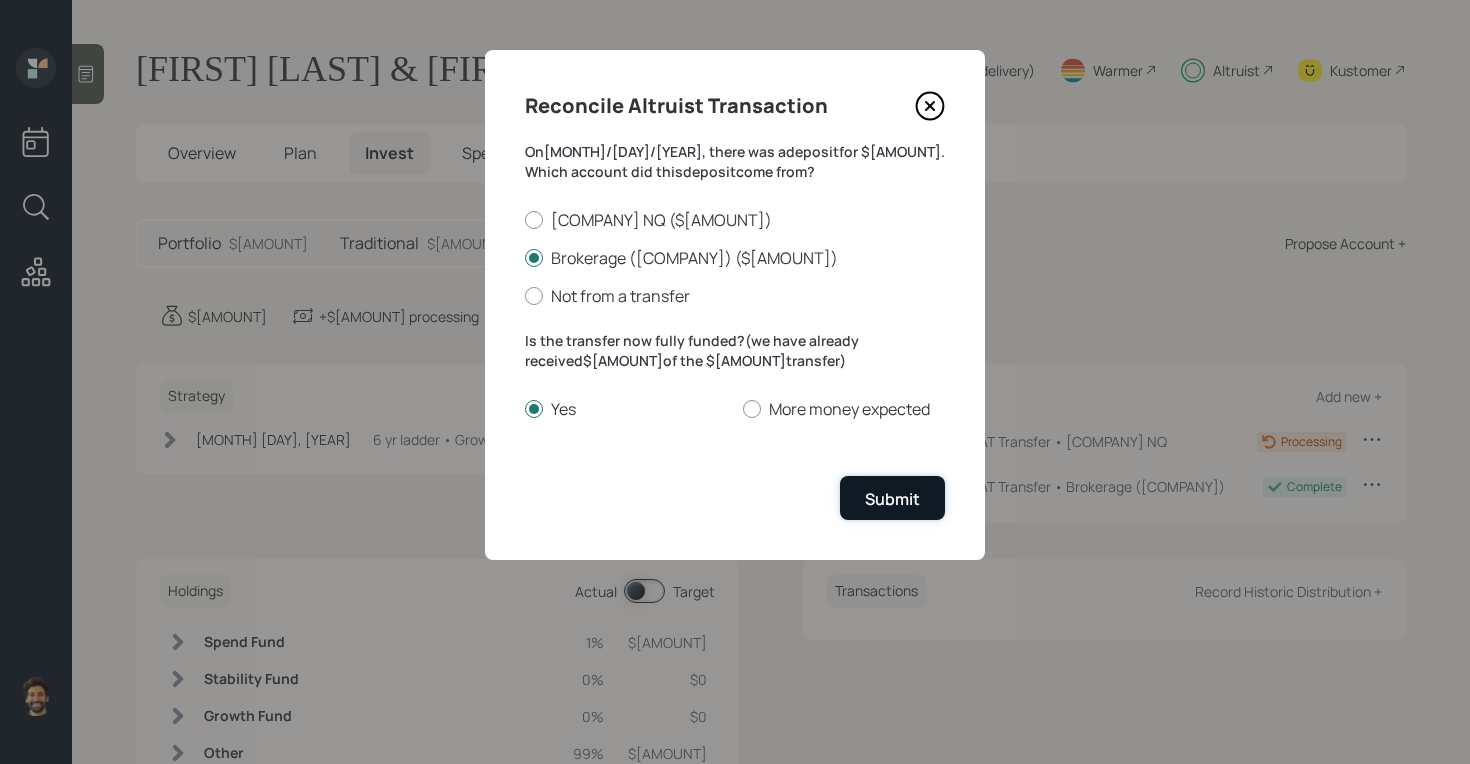click on "Submit" at bounding box center (892, 499) 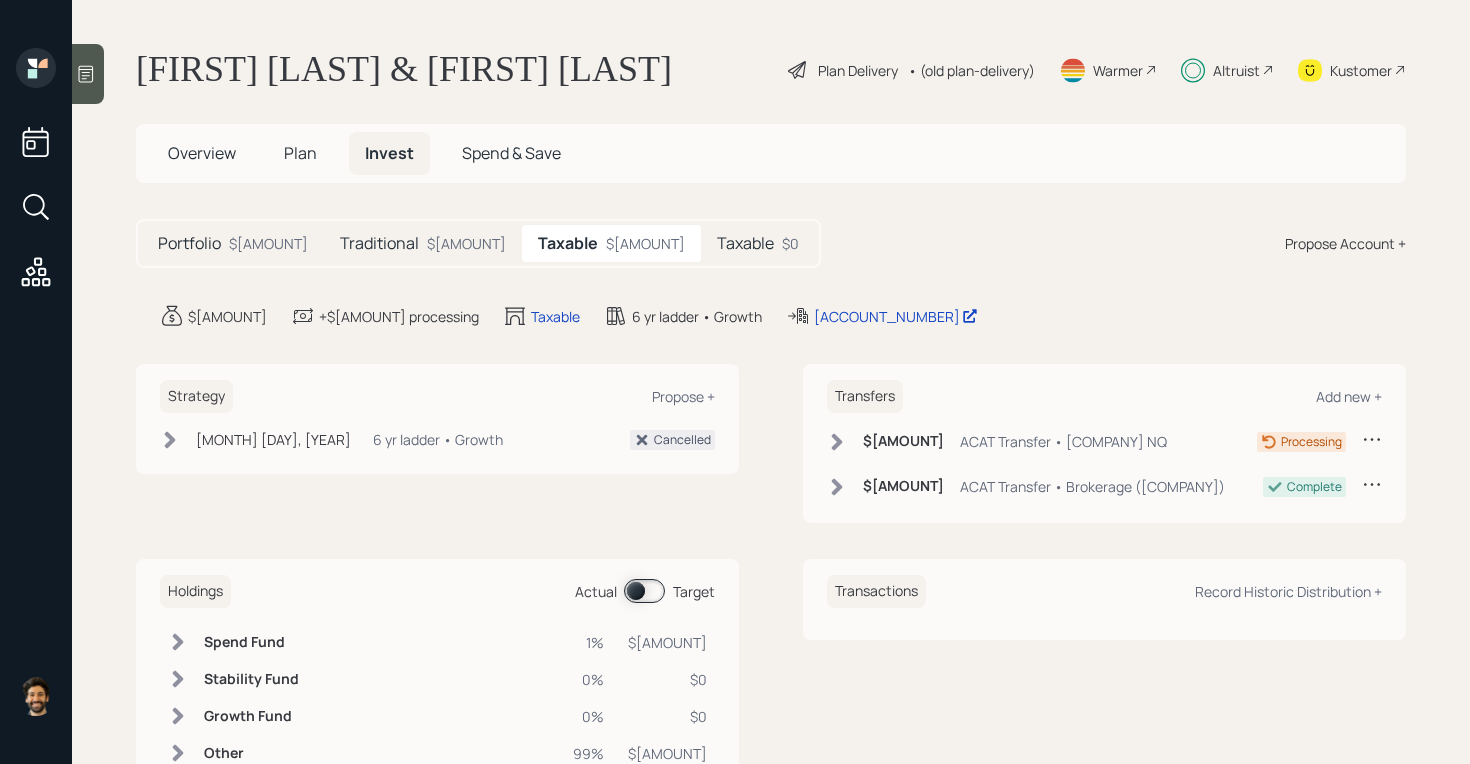 click on "$[AMOUNT]" at bounding box center [268, 243] 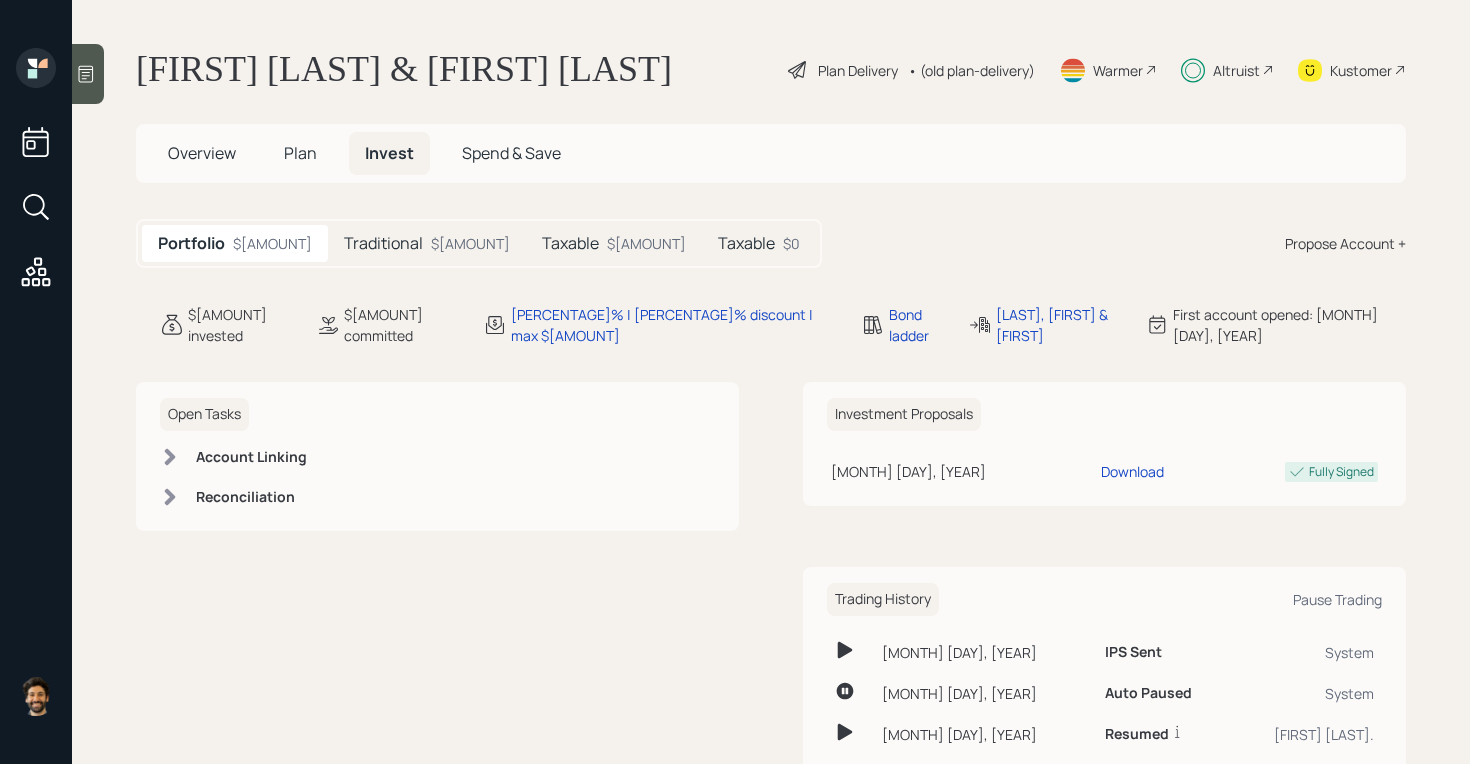 click on "Altruist" at bounding box center (858, 70) 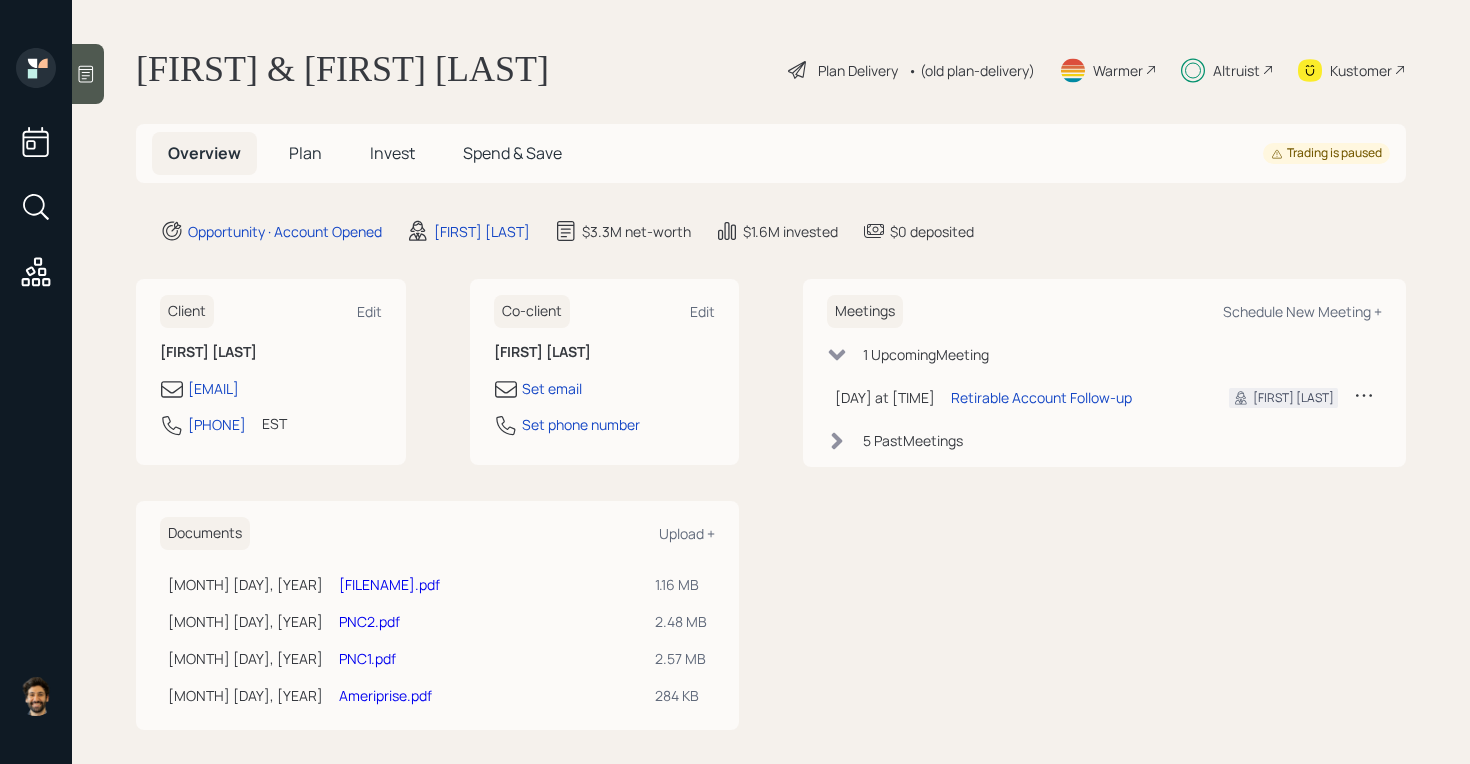 scroll, scrollTop: 0, scrollLeft: 0, axis: both 